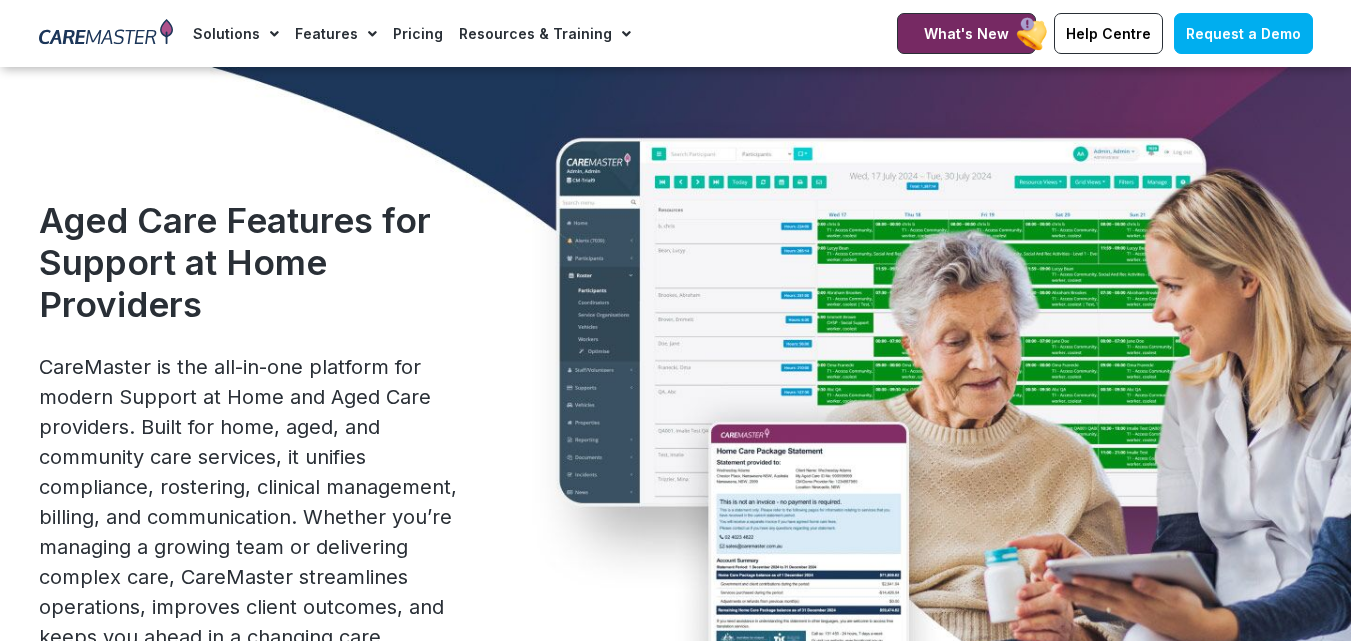 scroll, scrollTop: 3112, scrollLeft: 0, axis: vertical 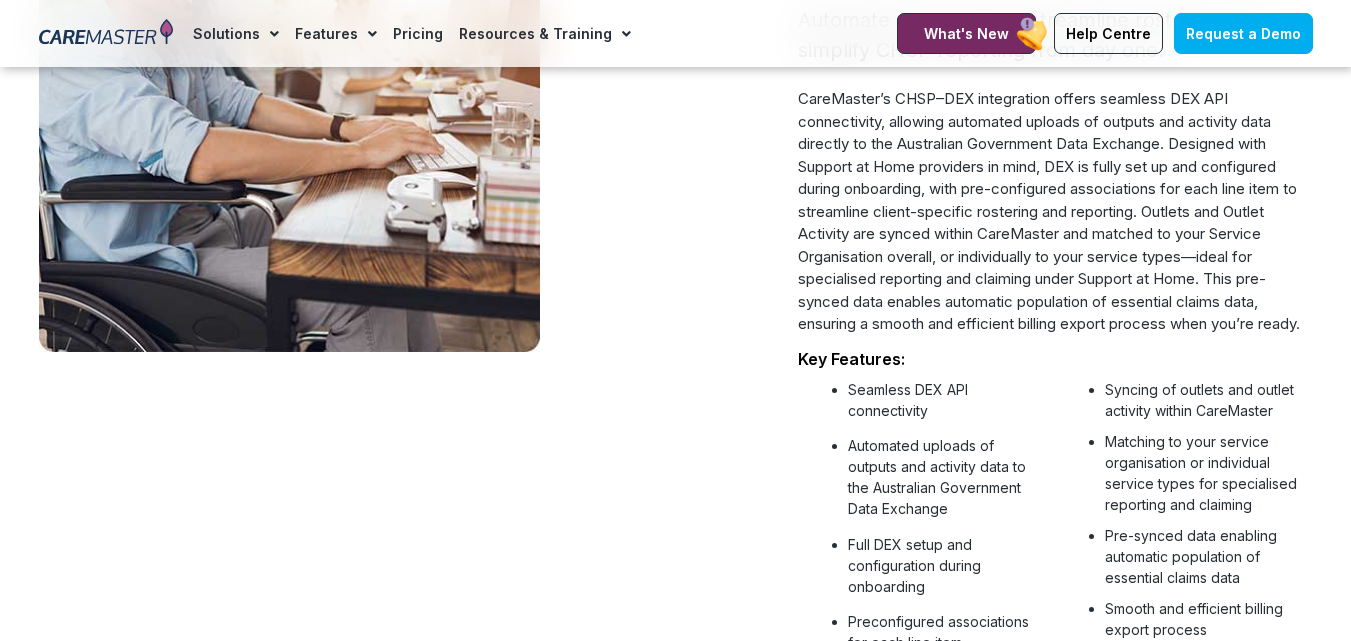 click on "CareMaster’s CHSP–DEX integration offers seamless DEX API connectivity, allowing automated uploads of outputs and activity data directly to the Australian Government Data Exchange. Designed with Support at Home providers in mind, DEX is fully set up and configured during onboarding, with pre-configured associations for each line item to streamline client-specific rostering and reporting. Outlets and Outlet Activity are synced within CareMaster and matched to your Service Organisation overall, or individually to your service types—ideal for specialised reporting and claiming under Support at Home. This pre-synced data enables automatic population of essential claims data, ensuring a smooth and efficient billing export process when you’re ready." at bounding box center [1055, 212] 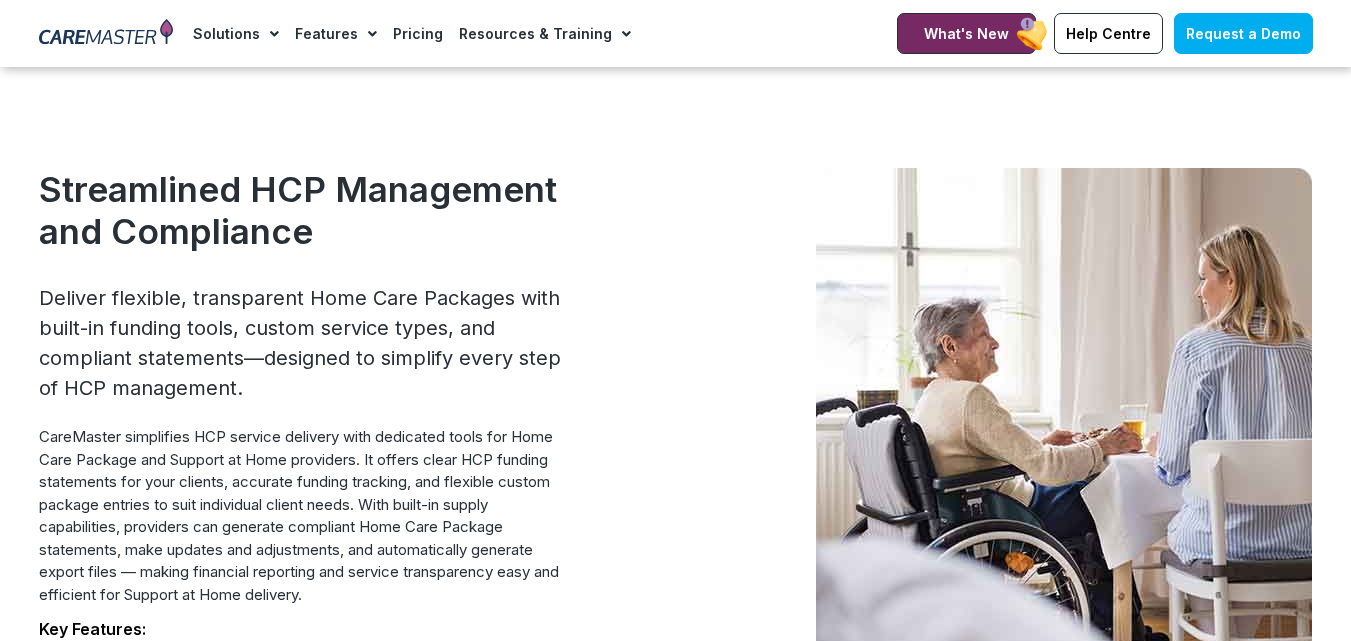 scroll, scrollTop: 91, scrollLeft: 0, axis: vertical 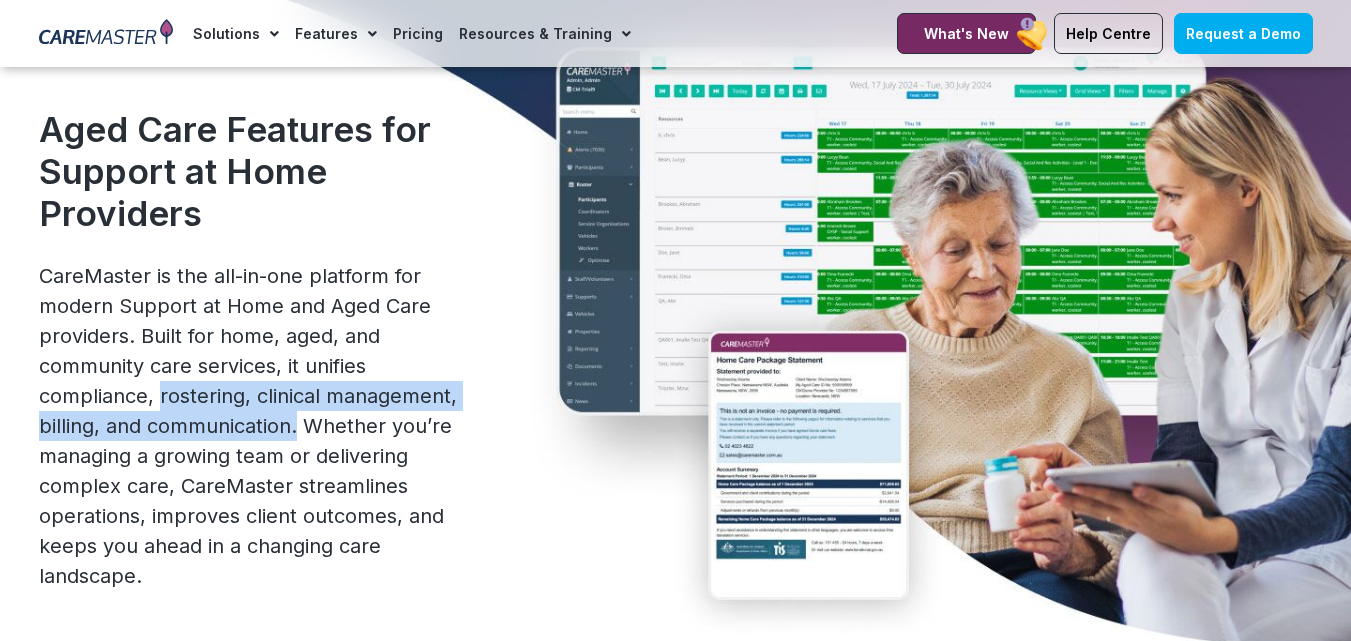drag, startPoint x: 159, startPoint y: 399, endPoint x: 295, endPoint y: 433, distance: 140.1856 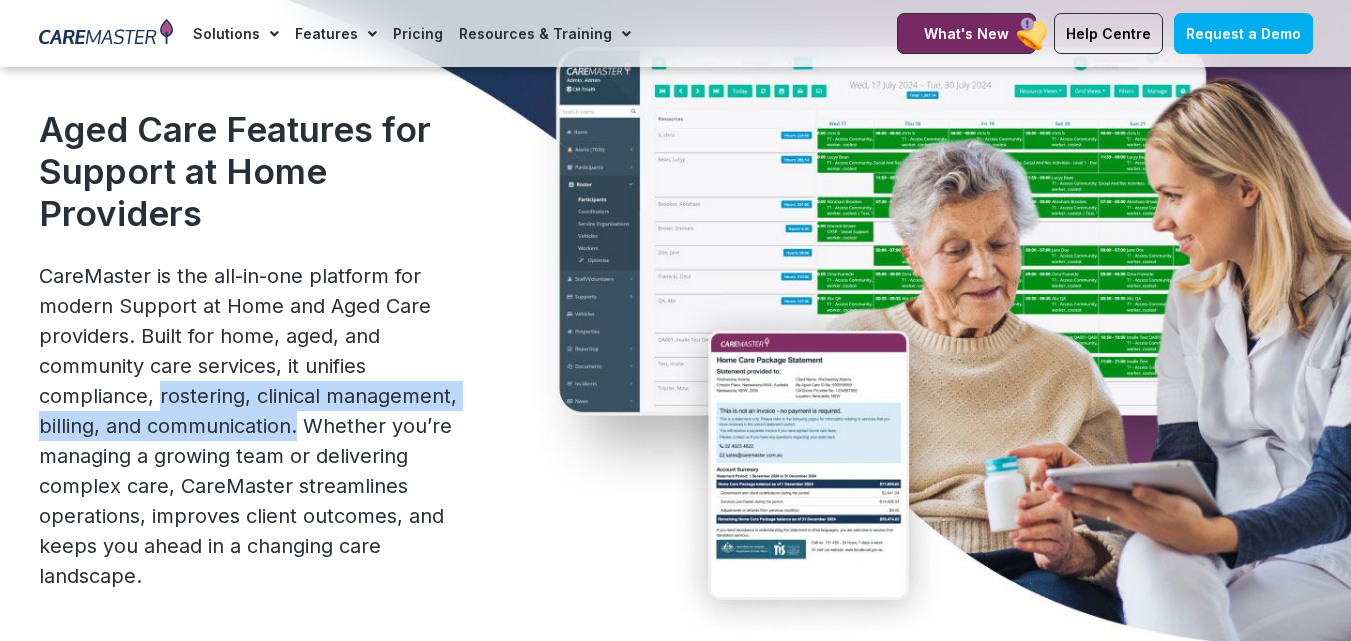 copy on "rostering, clinical management, billing, and communication." 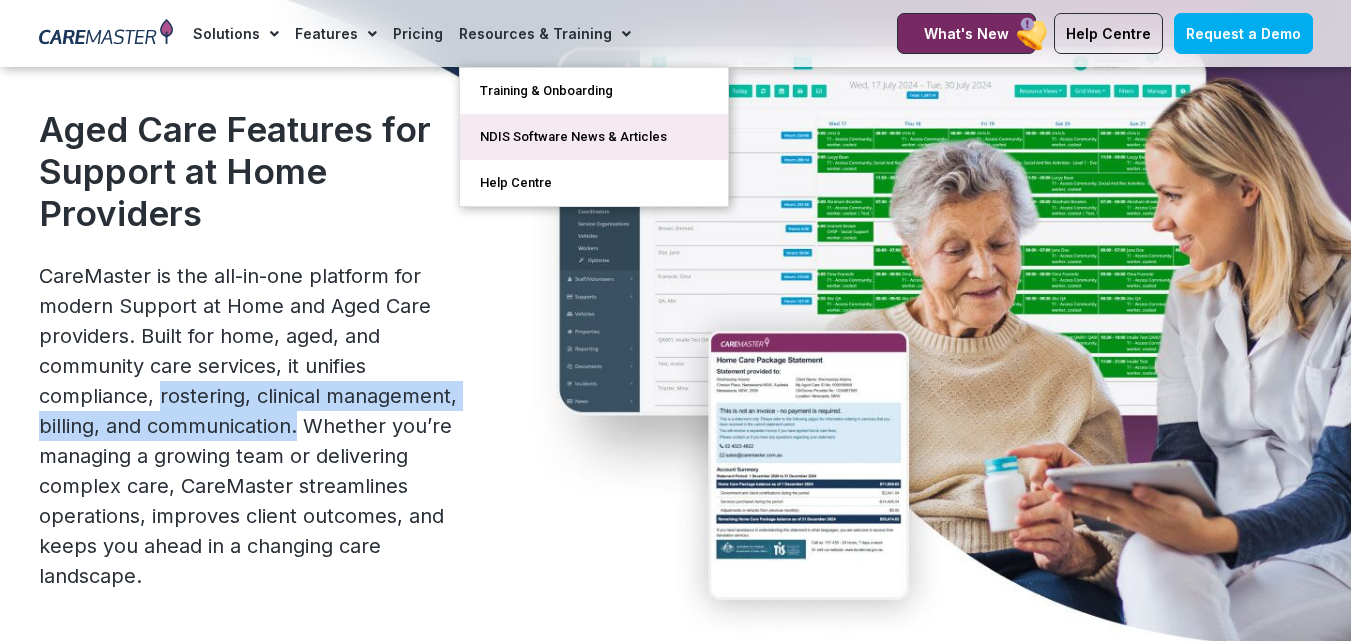 click on "NDIS Software News & Articles" 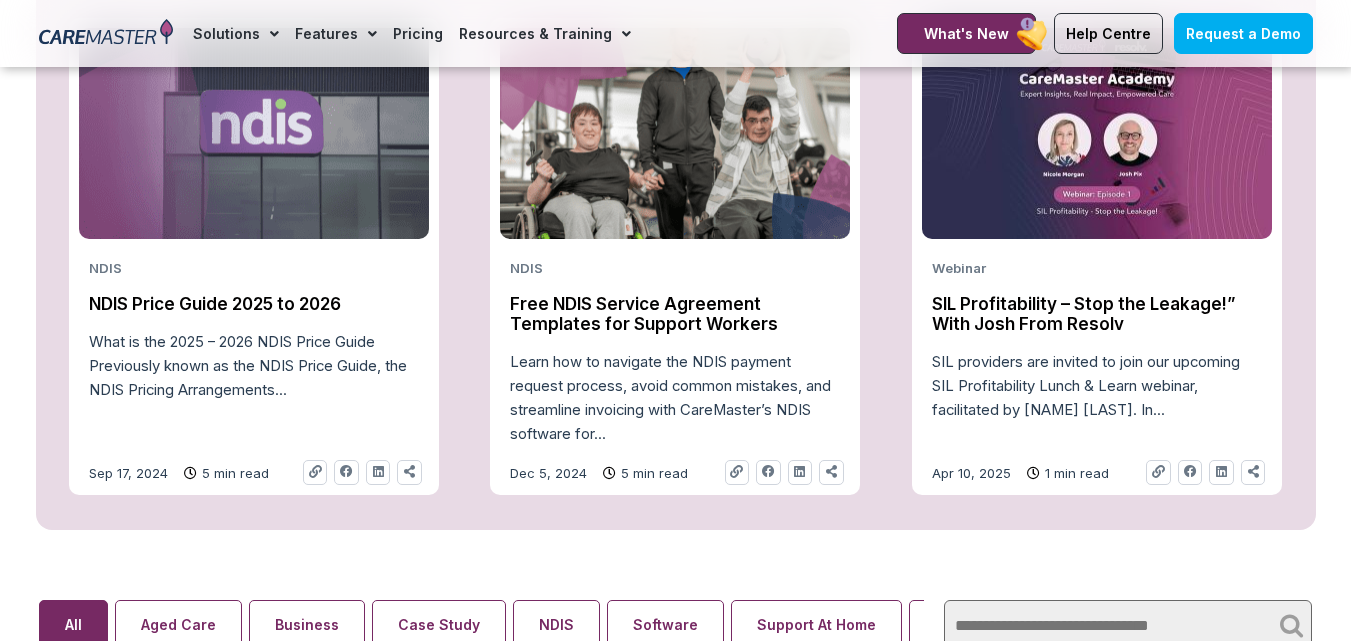 scroll, scrollTop: 900, scrollLeft: 0, axis: vertical 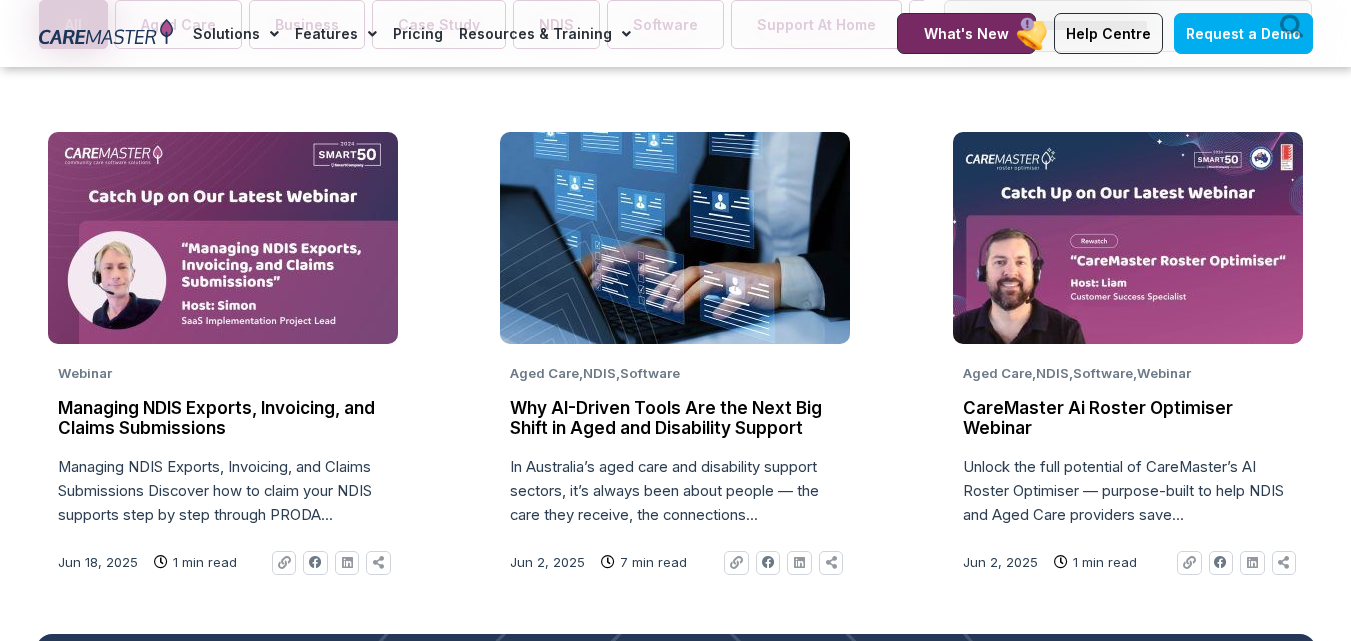 click on "Why AI-Driven Tools Are the Next Big Shift in Aged and Disability Support" 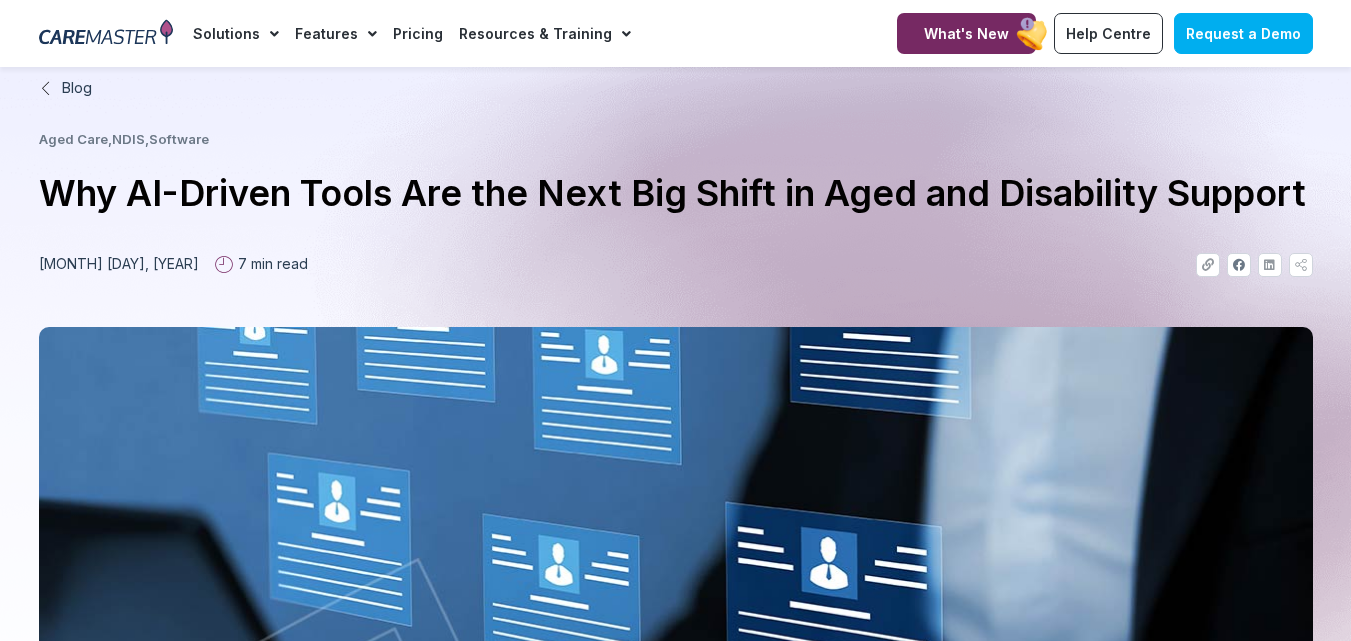 scroll, scrollTop: 0, scrollLeft: 0, axis: both 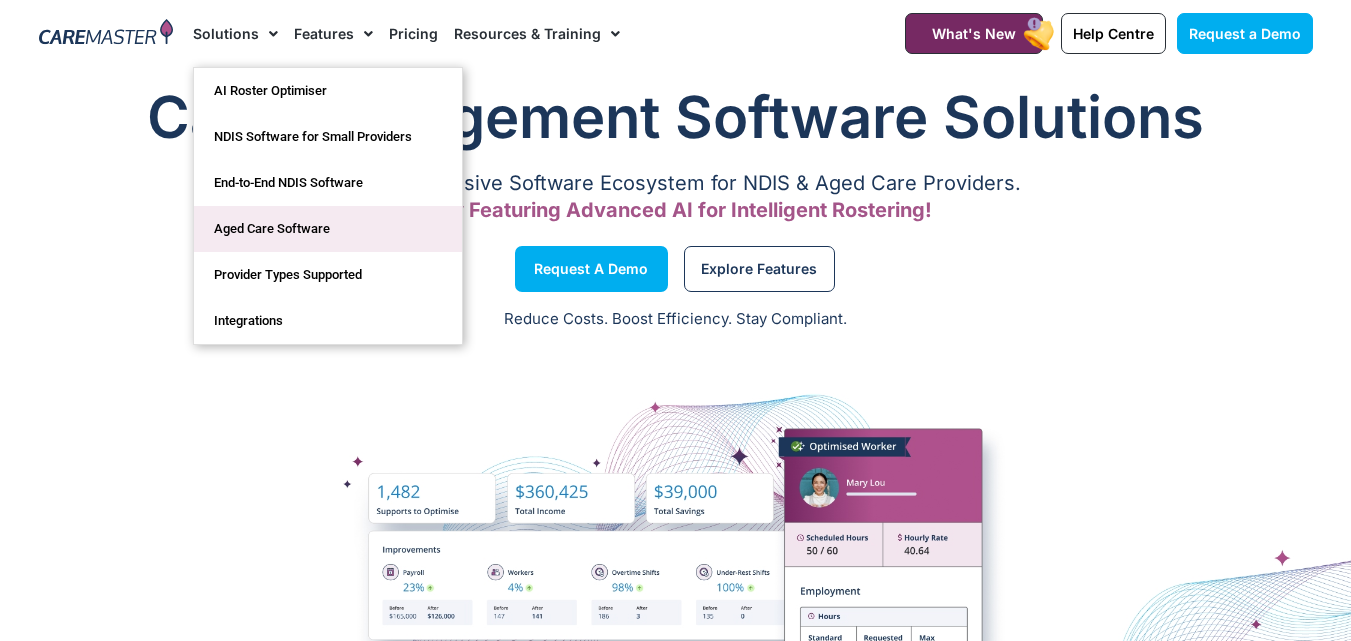click on "Aged Care Software" 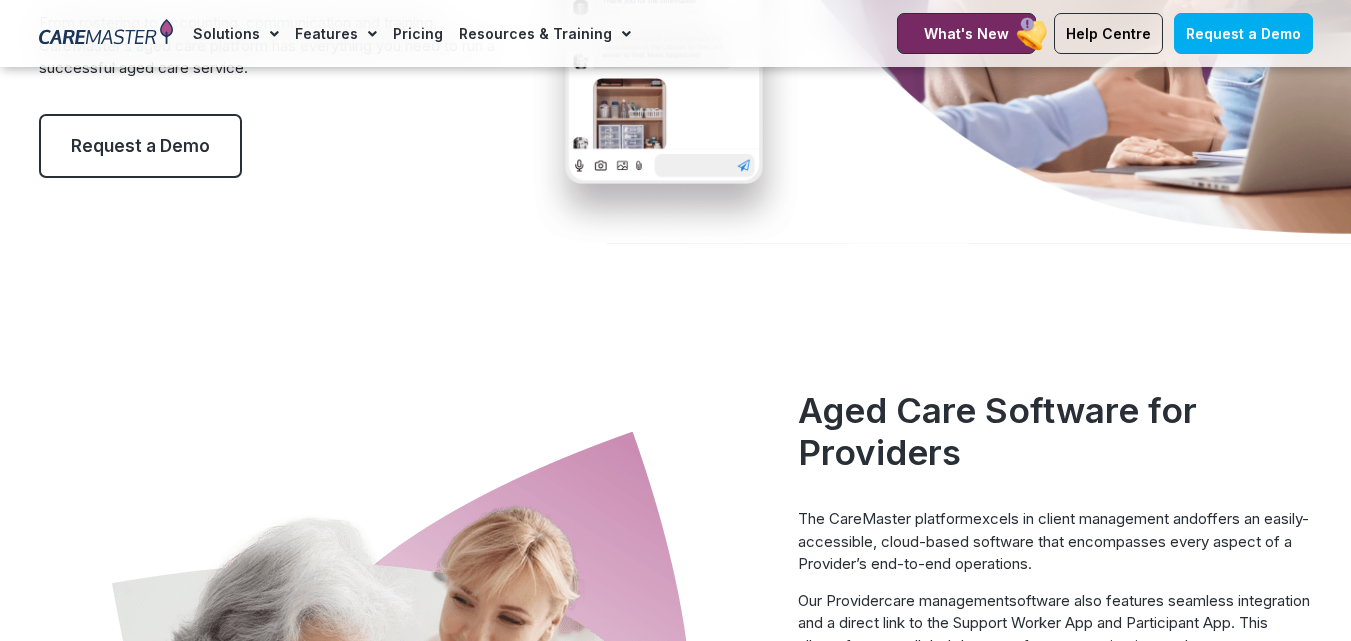scroll, scrollTop: 657, scrollLeft: 0, axis: vertical 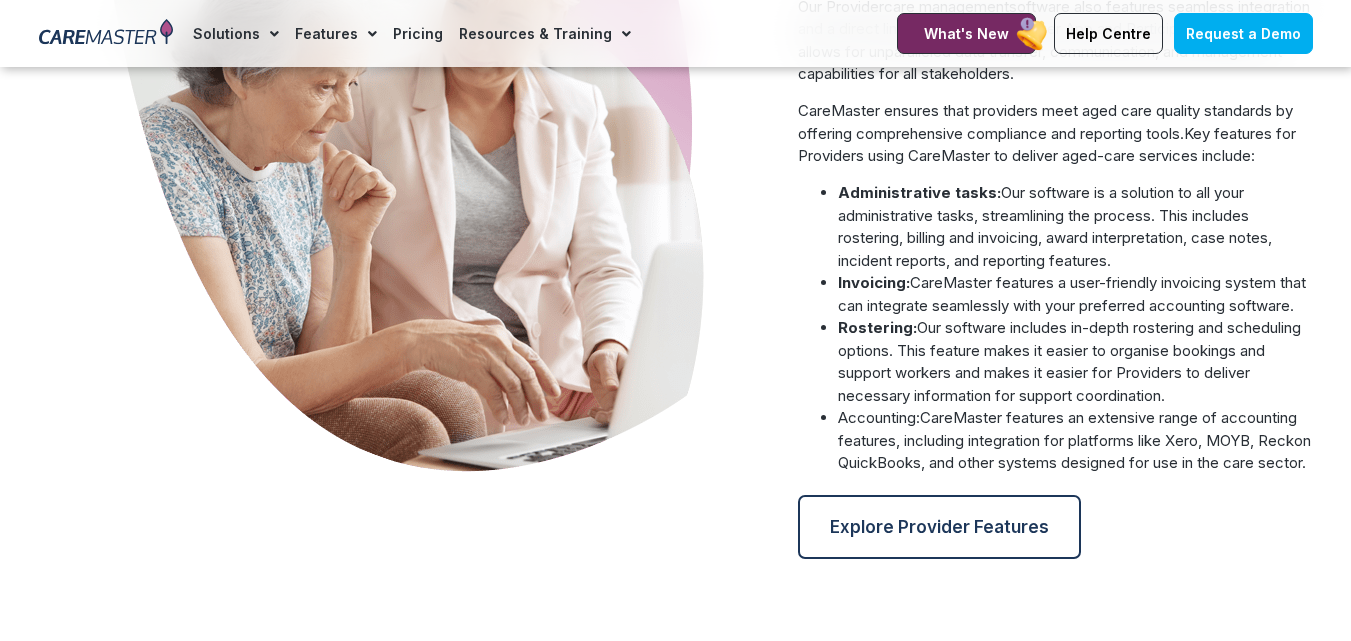 click on "Our software includes in-depth rostering and scheduling options. This feature makes it easier to organise bookings and support workers and makes it easier for Providers to deliver necessary information for support coordination." at bounding box center [1069, 361] 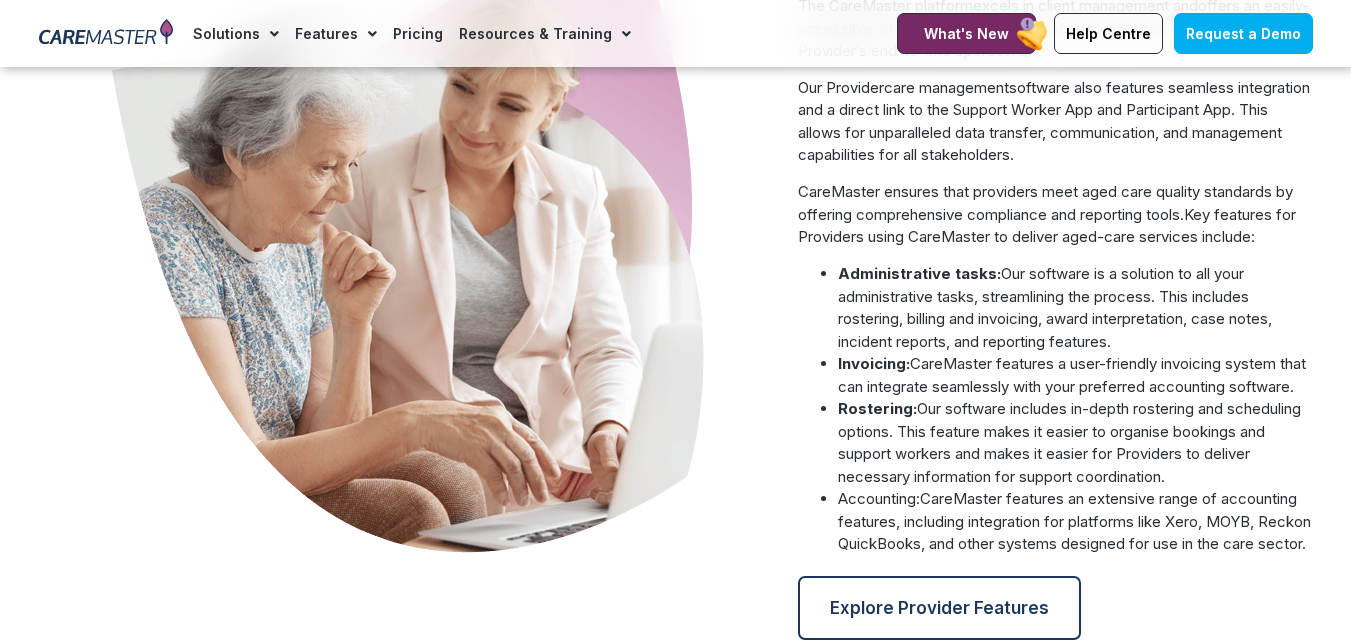 scroll, scrollTop: 1213, scrollLeft: 0, axis: vertical 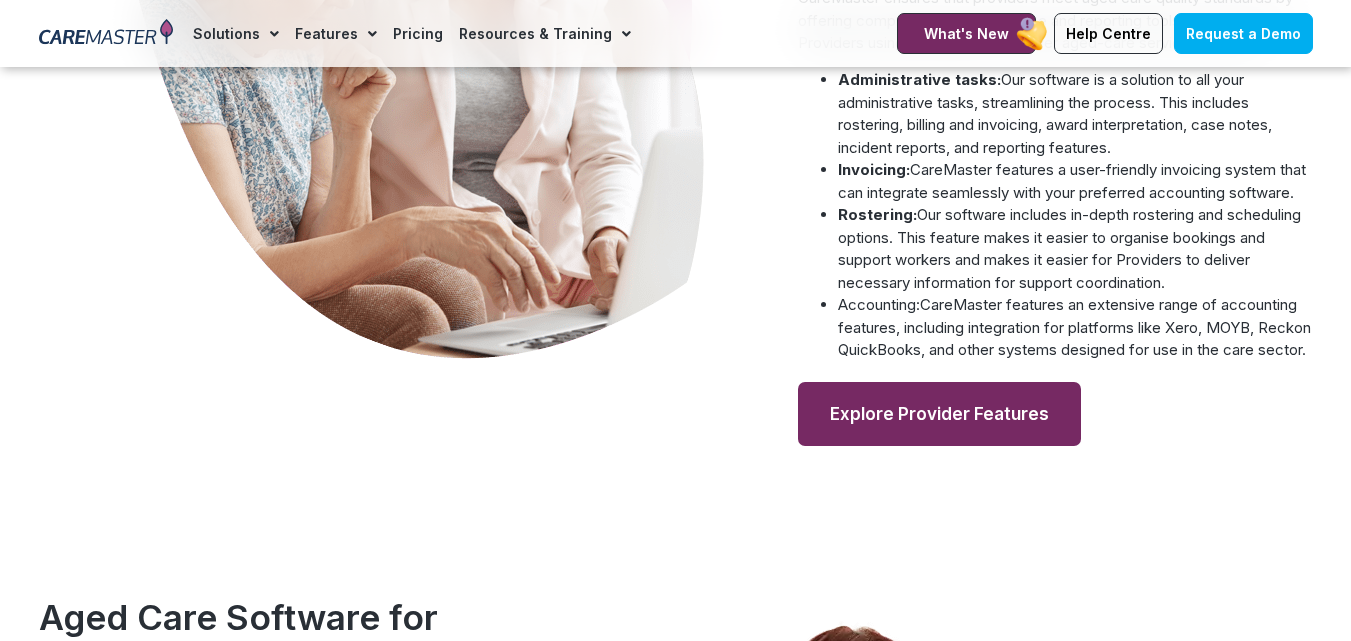 click on "Explore Provider Features" at bounding box center (939, 414) 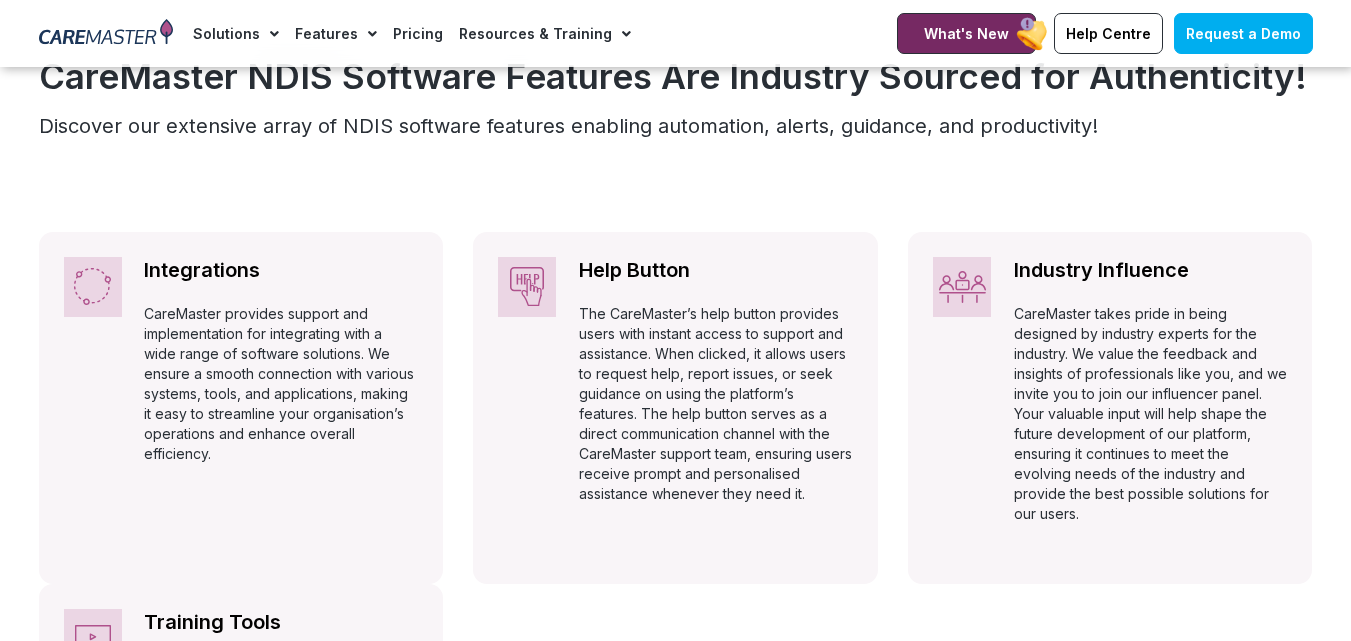 scroll, scrollTop: 1300, scrollLeft: 0, axis: vertical 